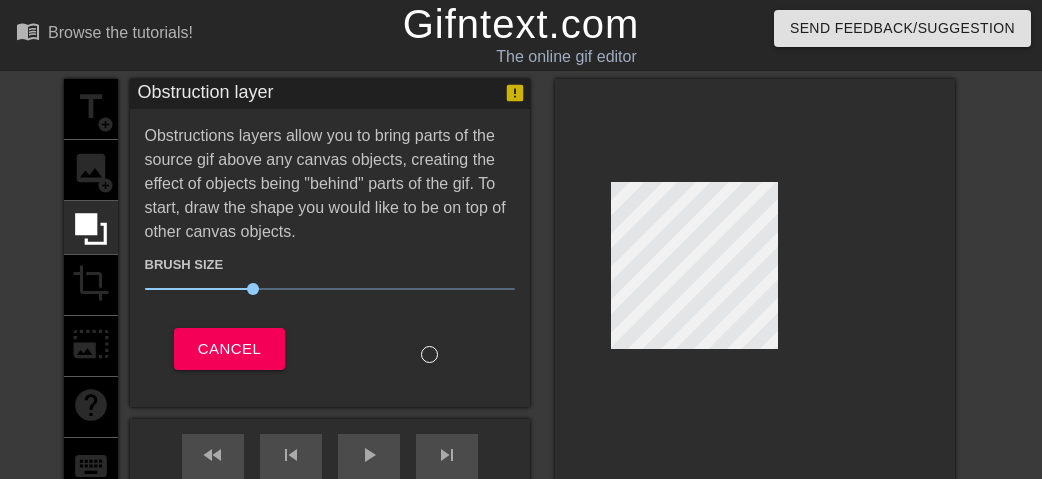 scroll, scrollTop: 0, scrollLeft: 0, axis: both 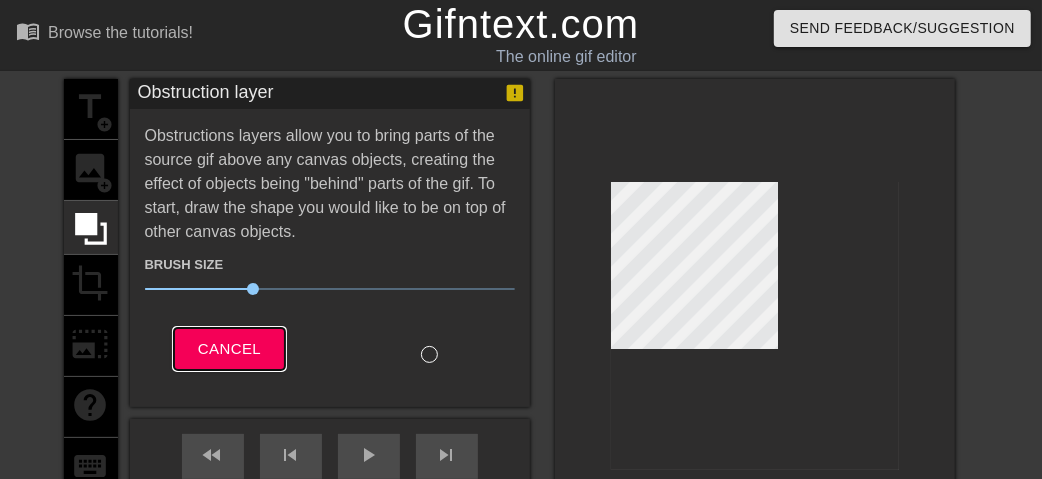 click on "Cancel" at bounding box center (229, 349) 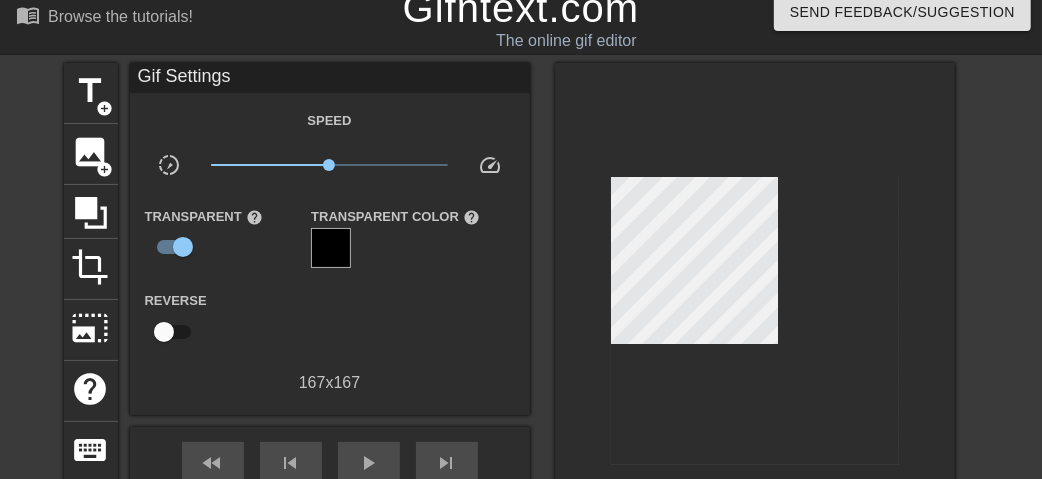 scroll, scrollTop: 0, scrollLeft: 0, axis: both 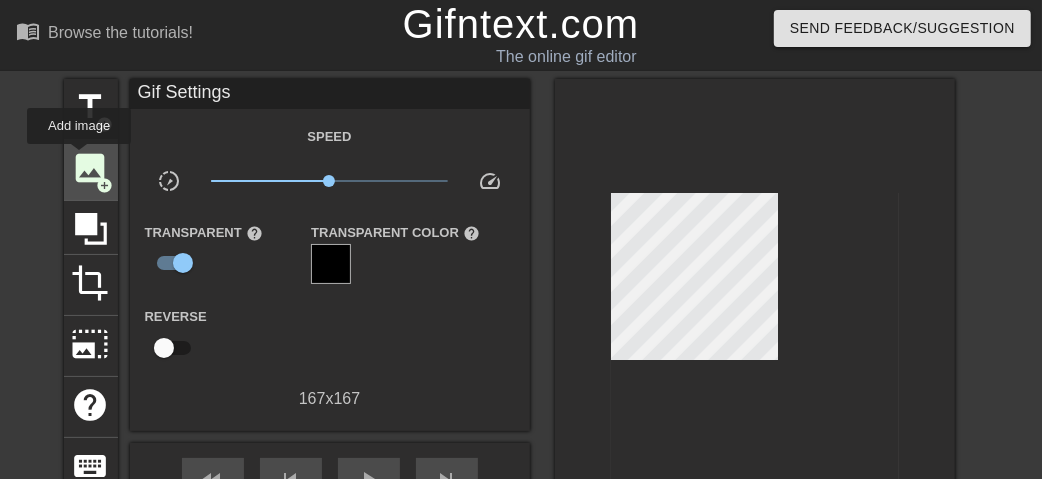 click on "image" at bounding box center [91, 168] 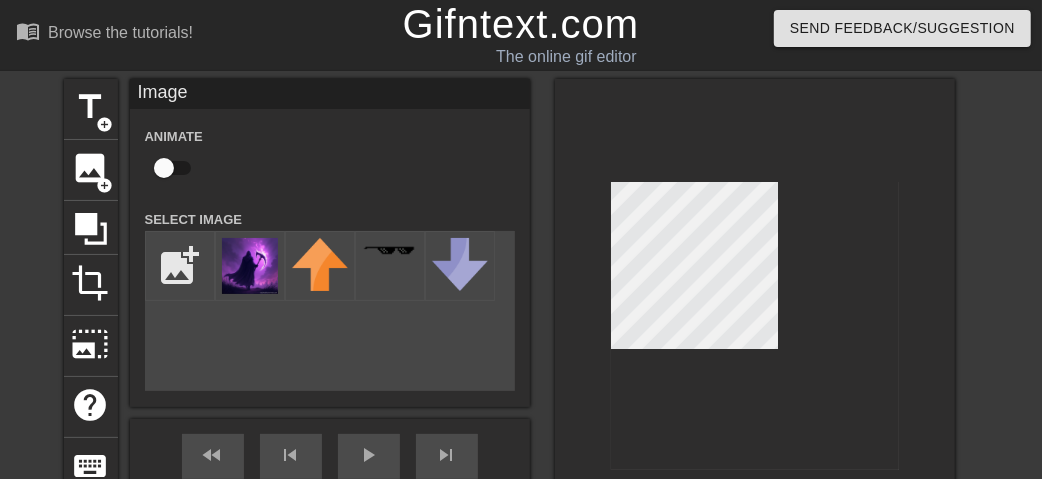 drag, startPoint x: 457, startPoint y: 271, endPoint x: 398, endPoint y: 361, distance: 107.61505 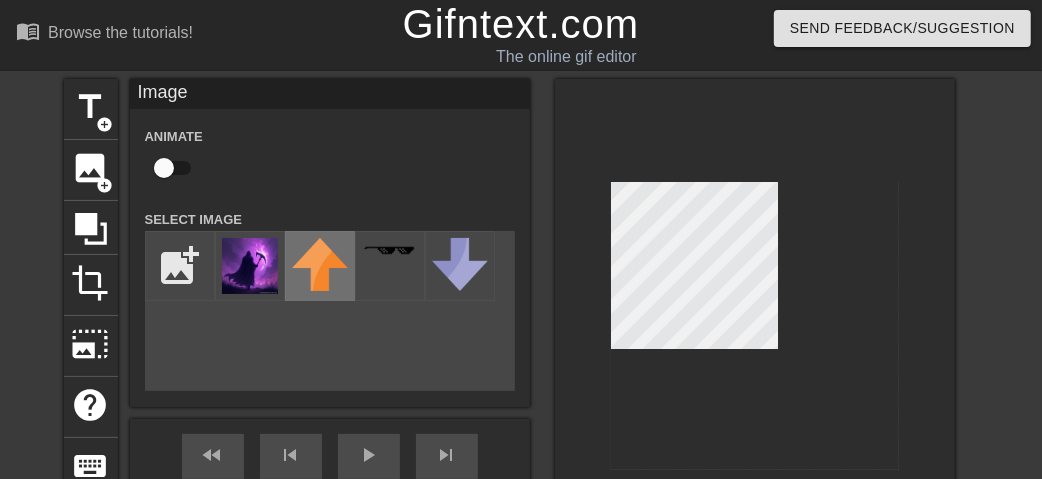 click at bounding box center (320, 264) 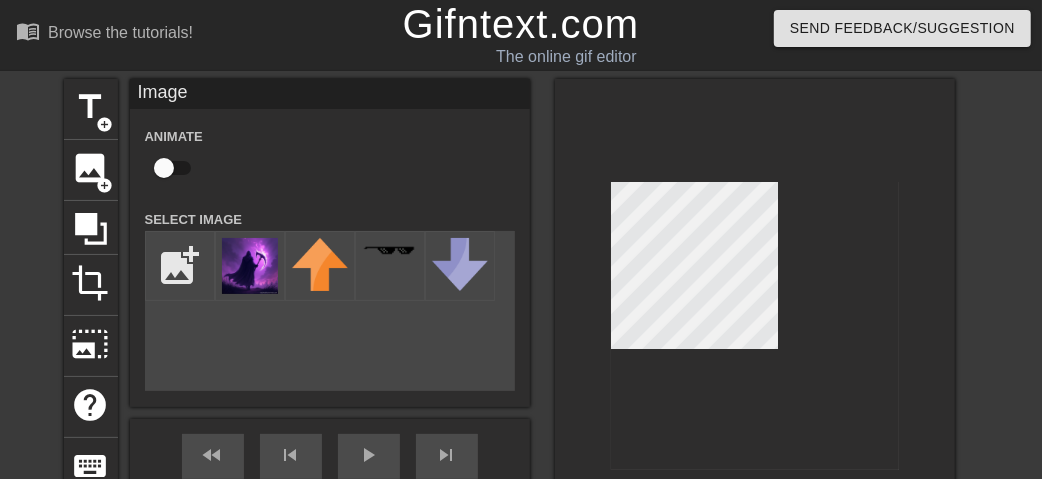 drag, startPoint x: 337, startPoint y: 259, endPoint x: 296, endPoint y: 324, distance: 76.8505 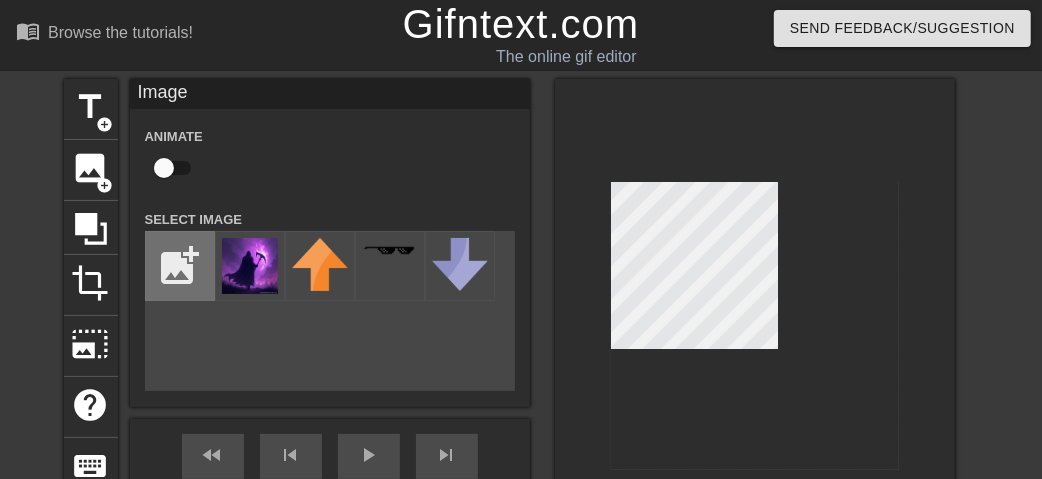 click at bounding box center [180, 266] 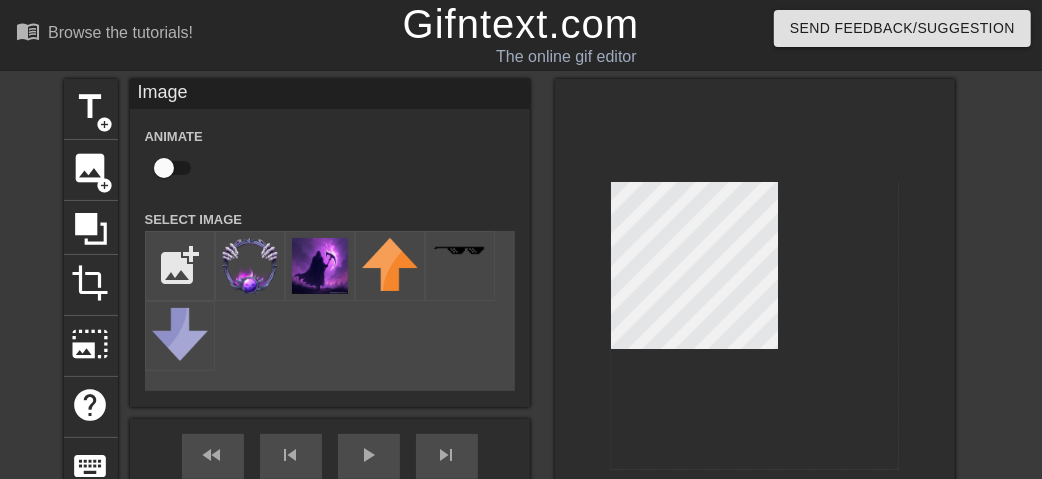 click on "title add_circle image add_circle crop photo_size_select_large help keyboard Image Animate Select Image add_photo_alternate fast_rewind skip_previous play_arrow skip_next Make Private Generate Gif double_arrow" at bounding box center (509, 330) 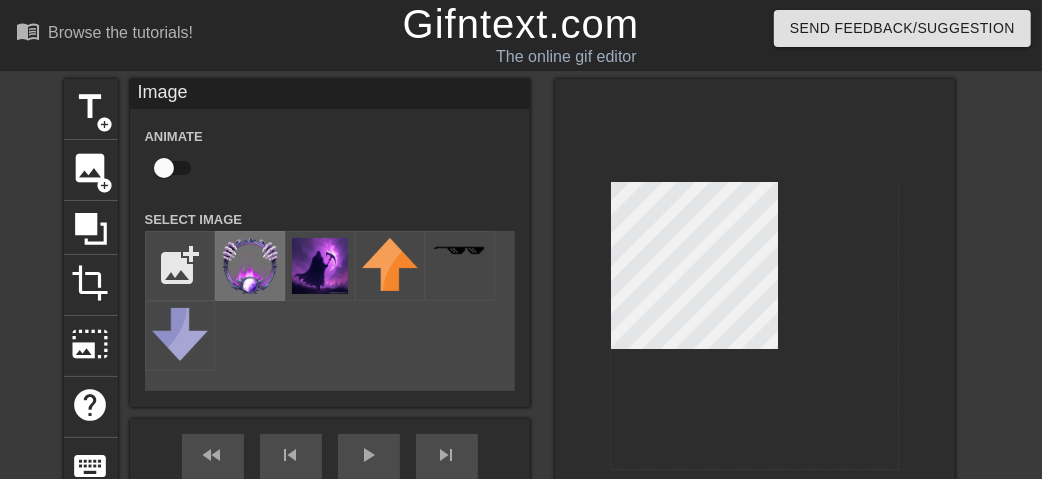 click at bounding box center [250, 266] 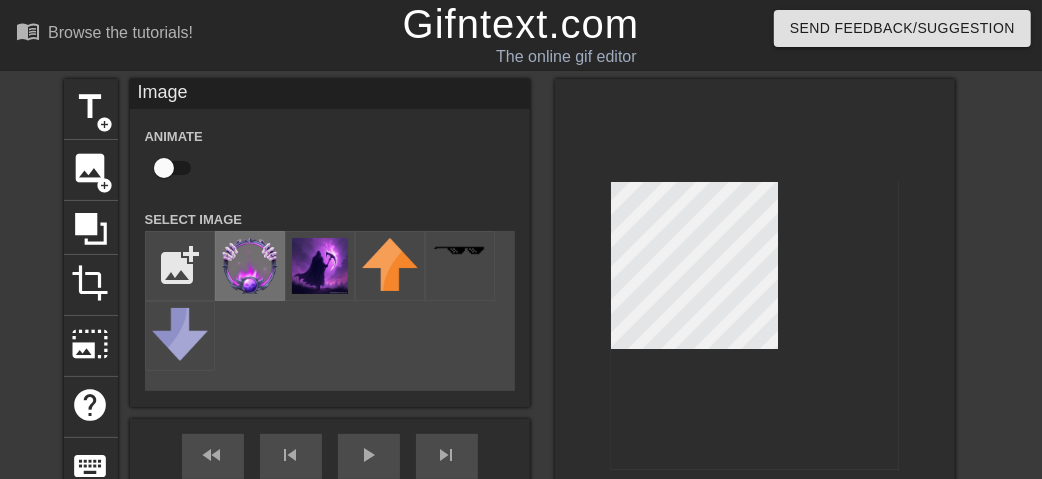click at bounding box center [250, 266] 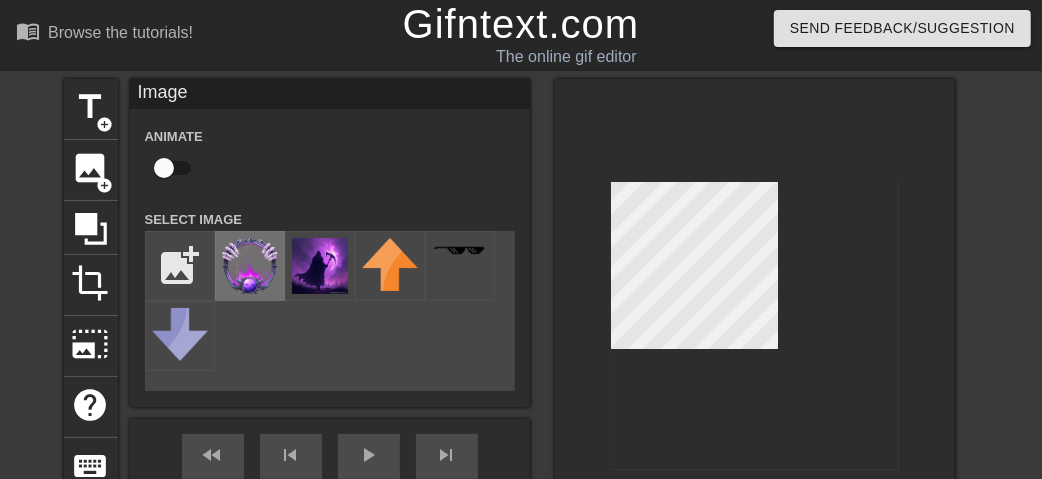 click at bounding box center (250, 266) 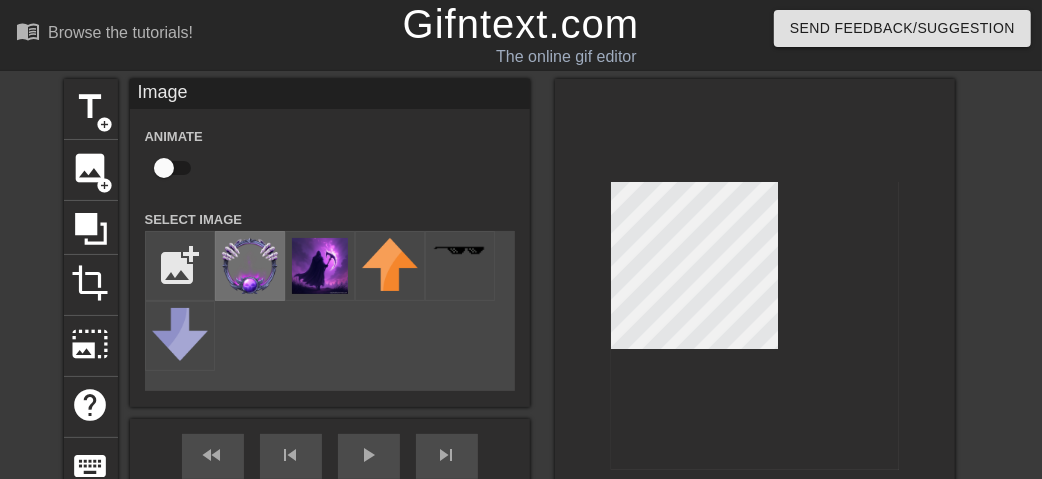 click at bounding box center (250, 266) 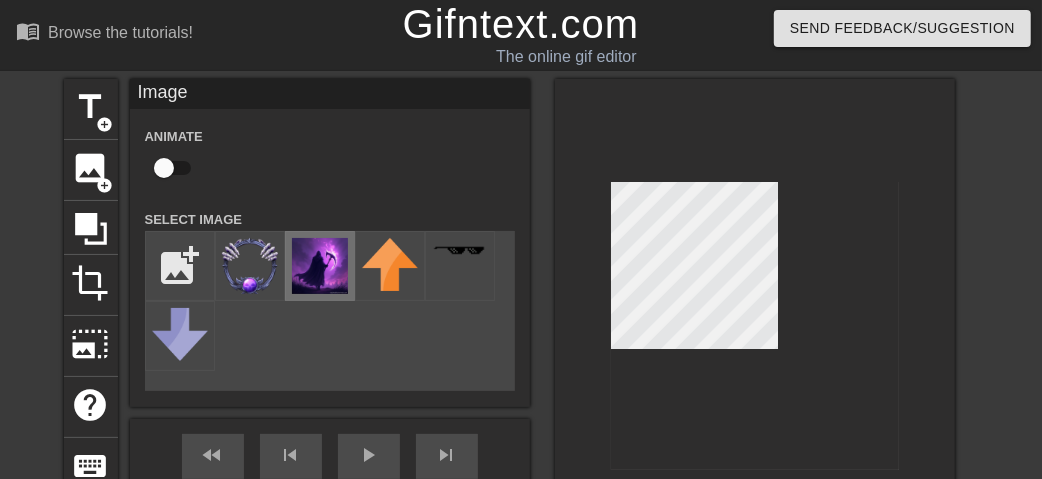 click at bounding box center (320, 266) 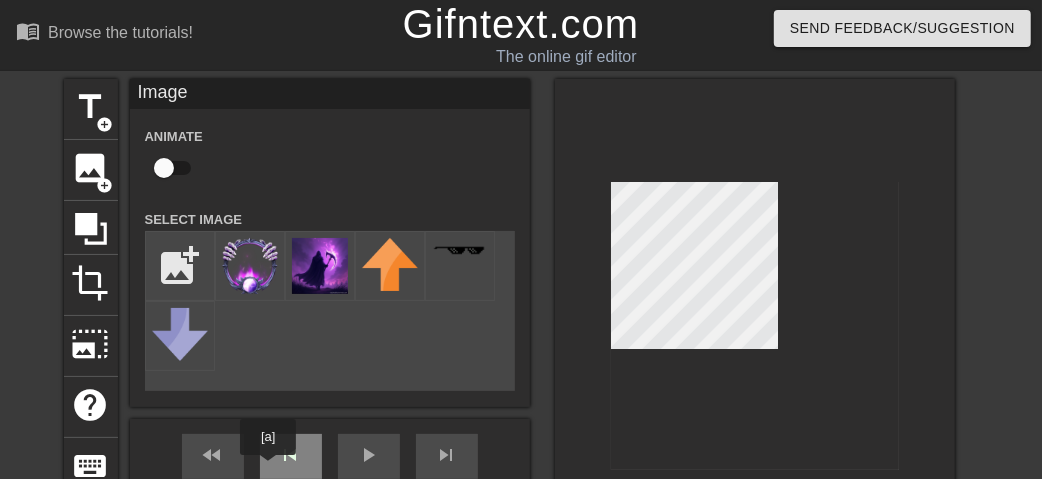 click on "skip_previous" at bounding box center (291, 456) 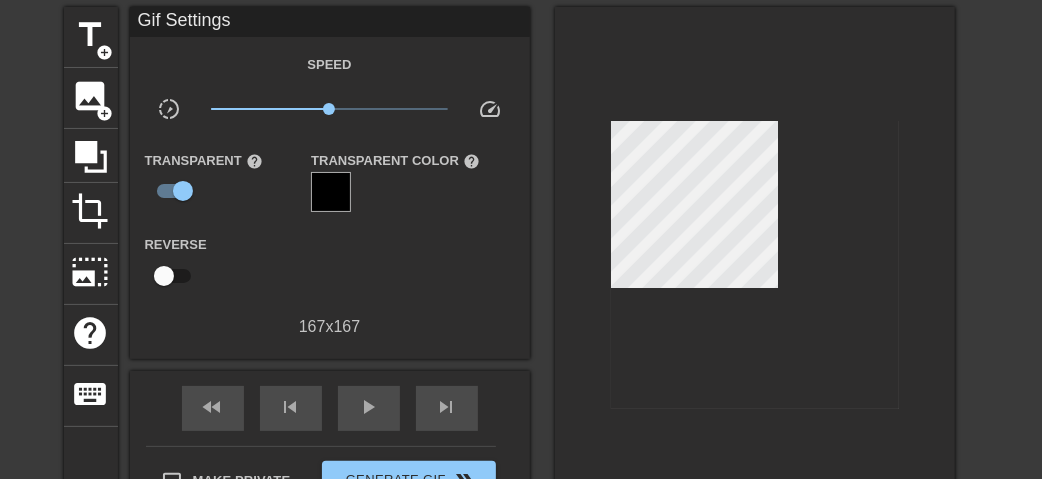 scroll, scrollTop: 100, scrollLeft: 0, axis: vertical 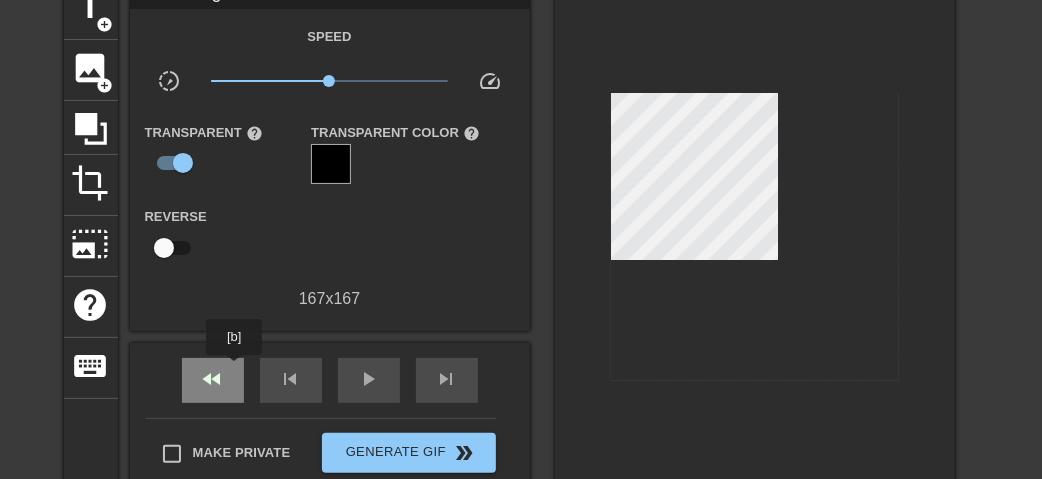 click on "fast_rewind" at bounding box center [213, 380] 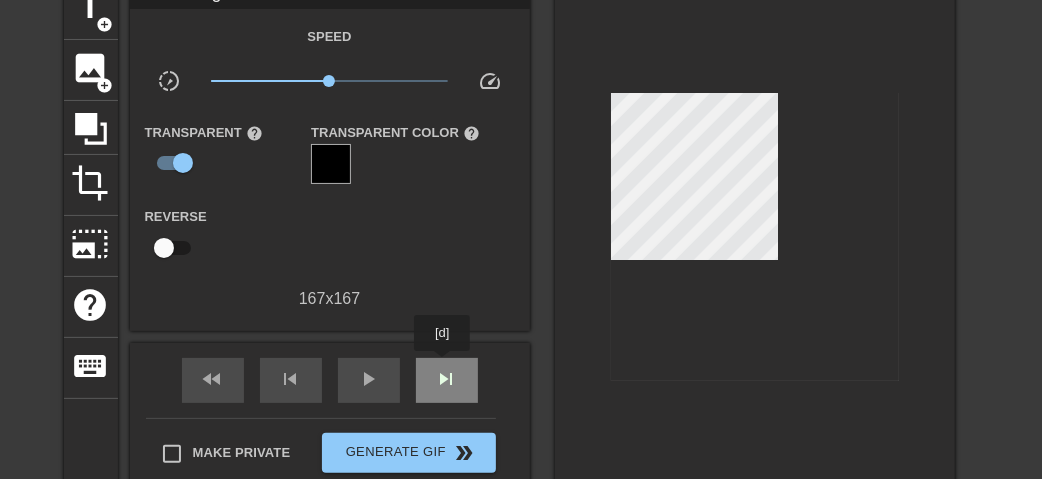 click on "skip_next" at bounding box center [447, 380] 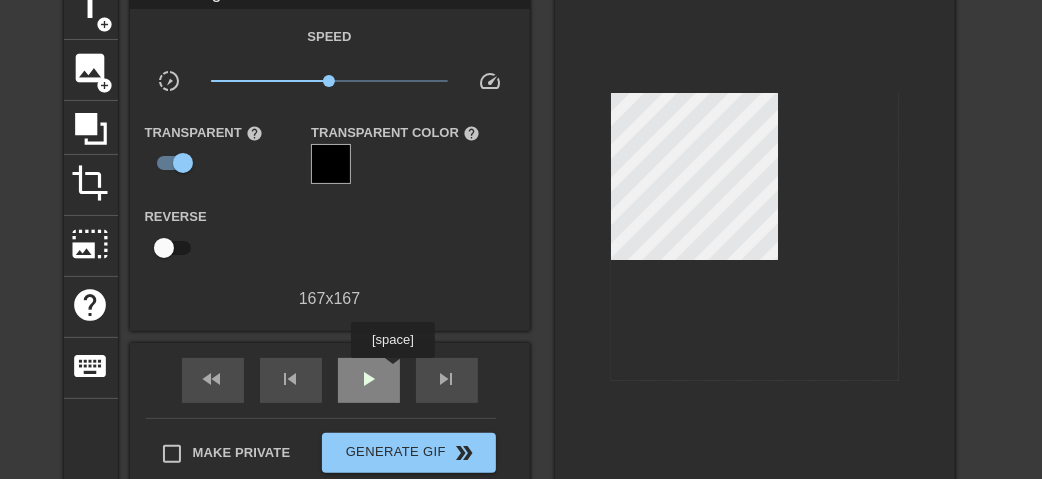 click on "play_arrow" at bounding box center [369, 380] 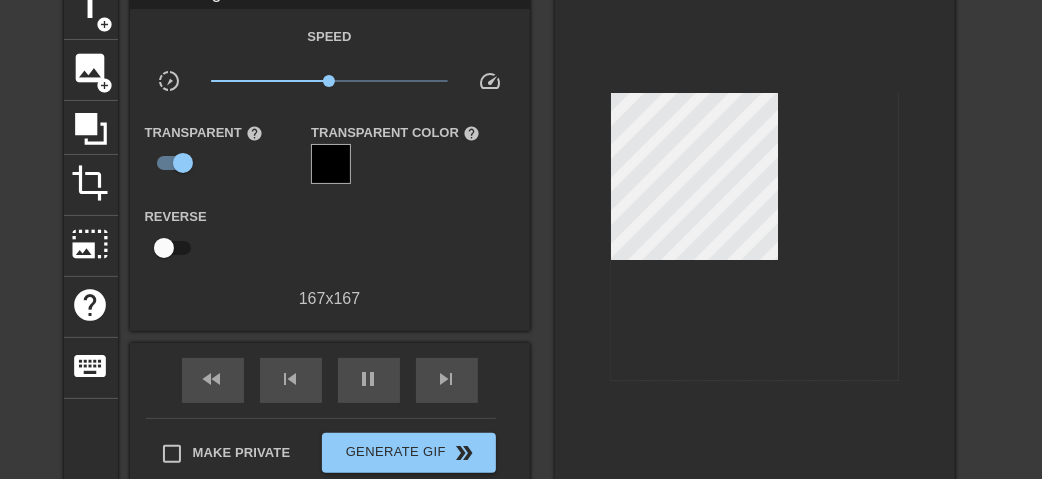scroll, scrollTop: 0, scrollLeft: 0, axis: both 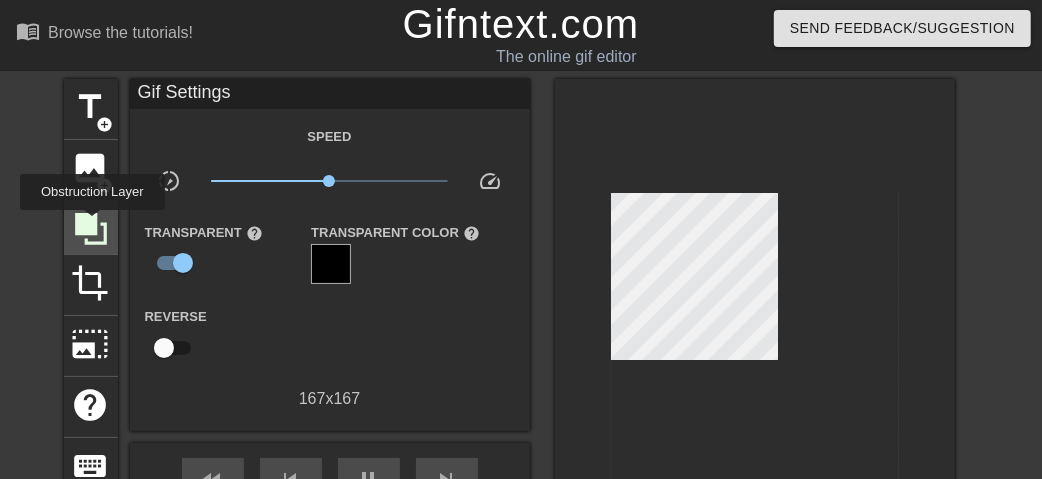 click 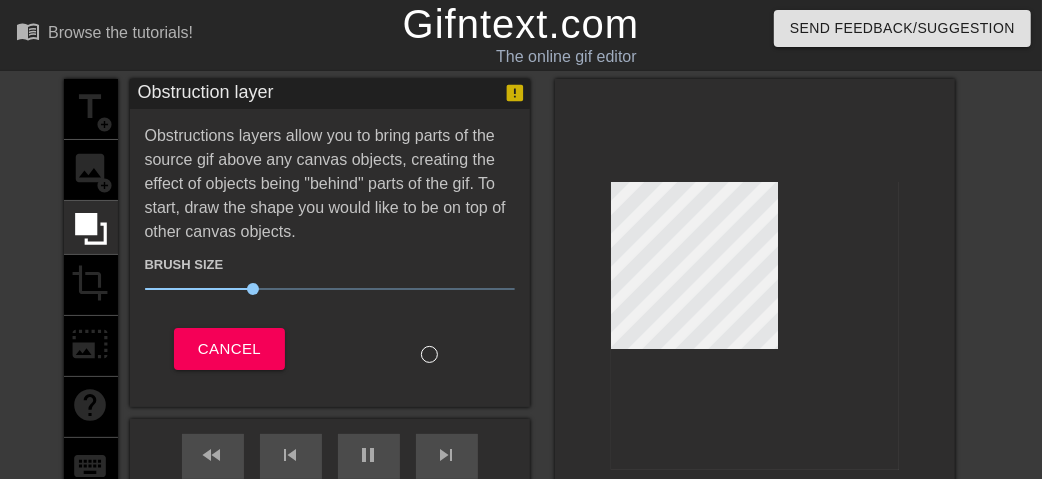 click at bounding box center [429, 354] 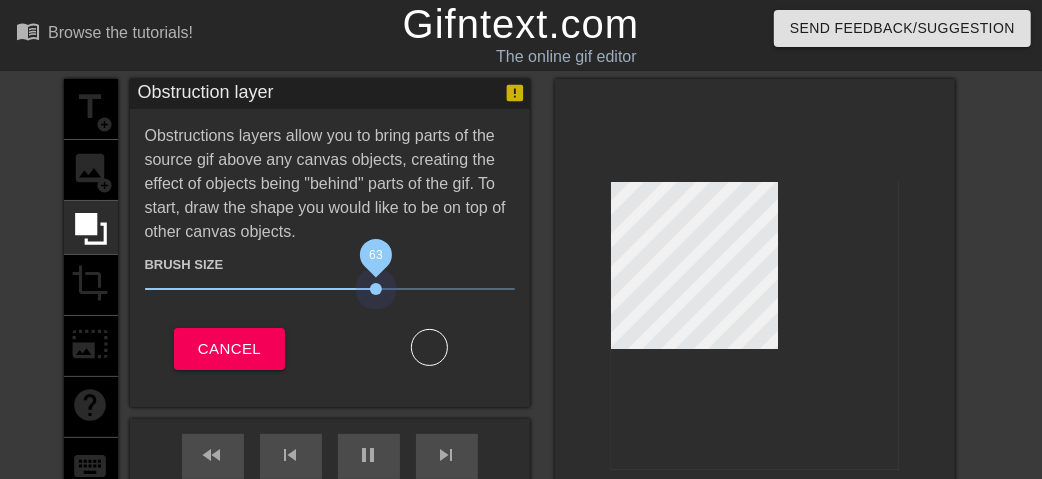 drag, startPoint x: 247, startPoint y: 290, endPoint x: 375, endPoint y: 299, distance: 128.31601 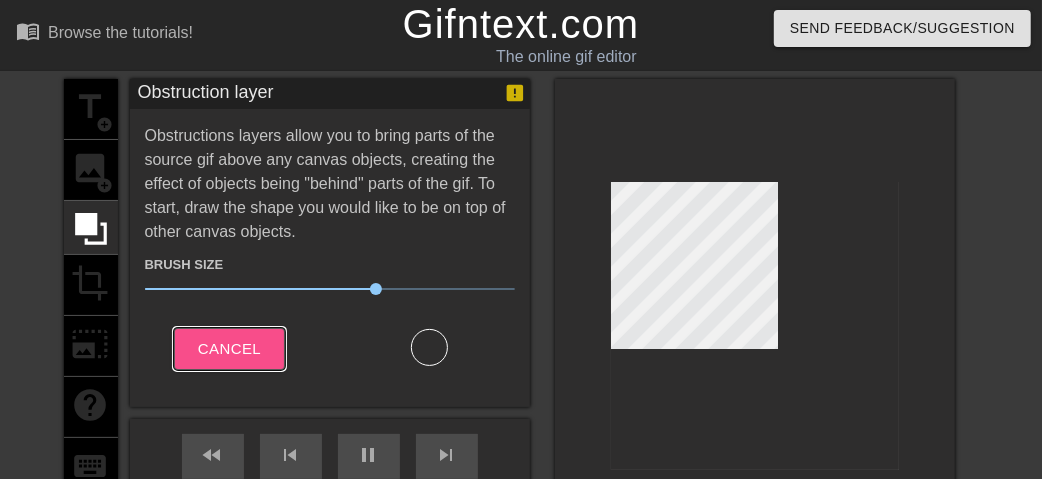 click on "Cancel" at bounding box center [229, 349] 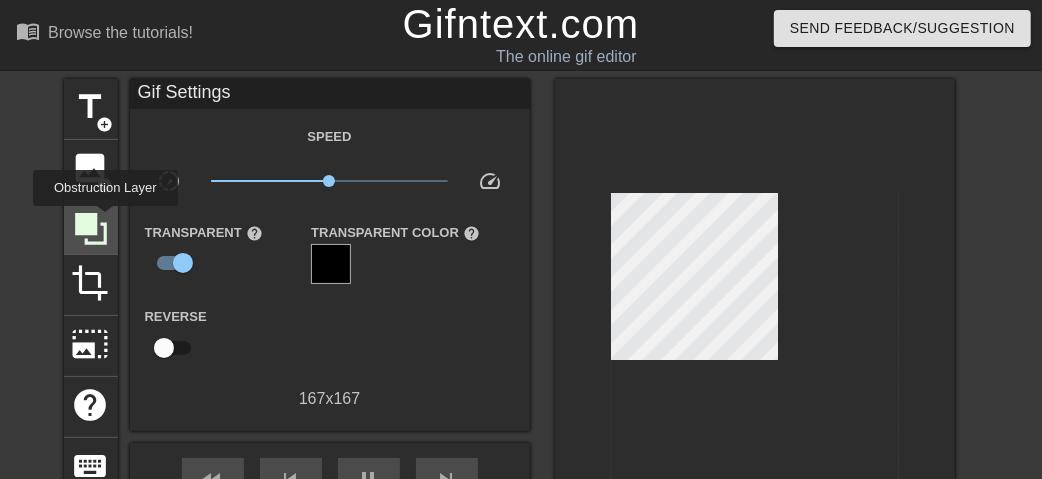 click 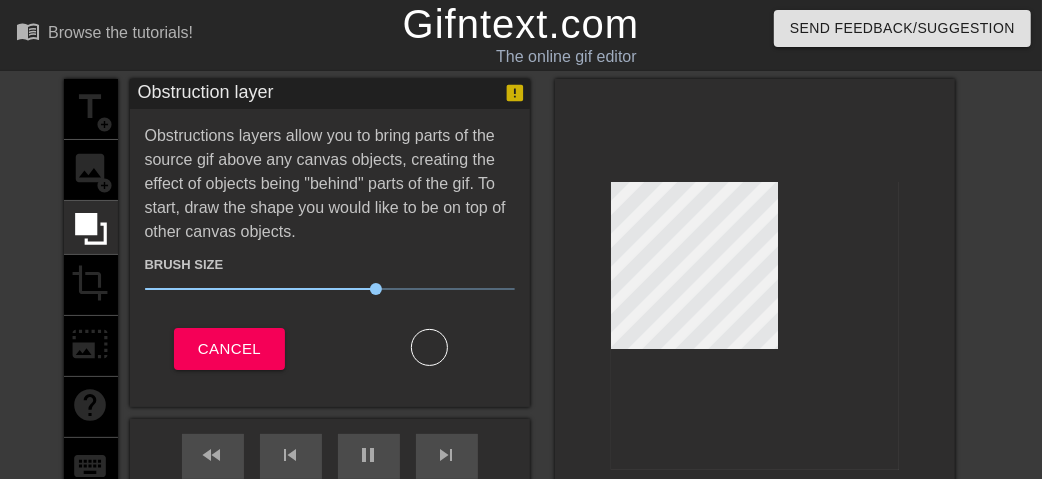 click at bounding box center [429, 347] 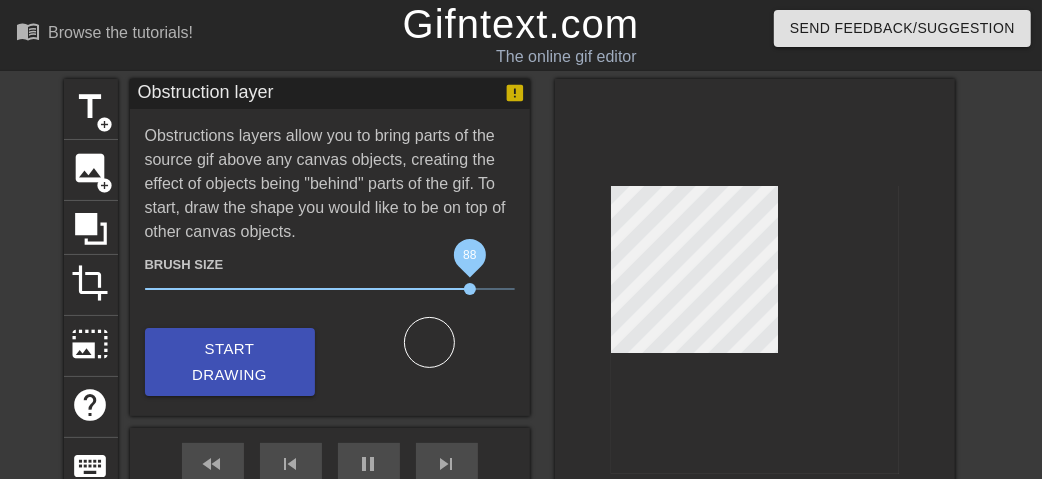 drag, startPoint x: 375, startPoint y: 290, endPoint x: 468, endPoint y: 293, distance: 93.04838 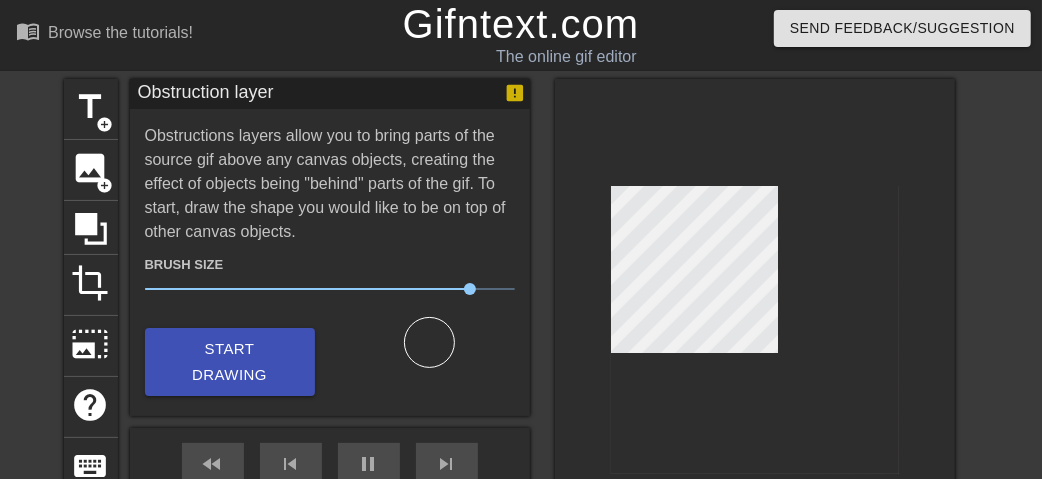 click at bounding box center (429, 342) 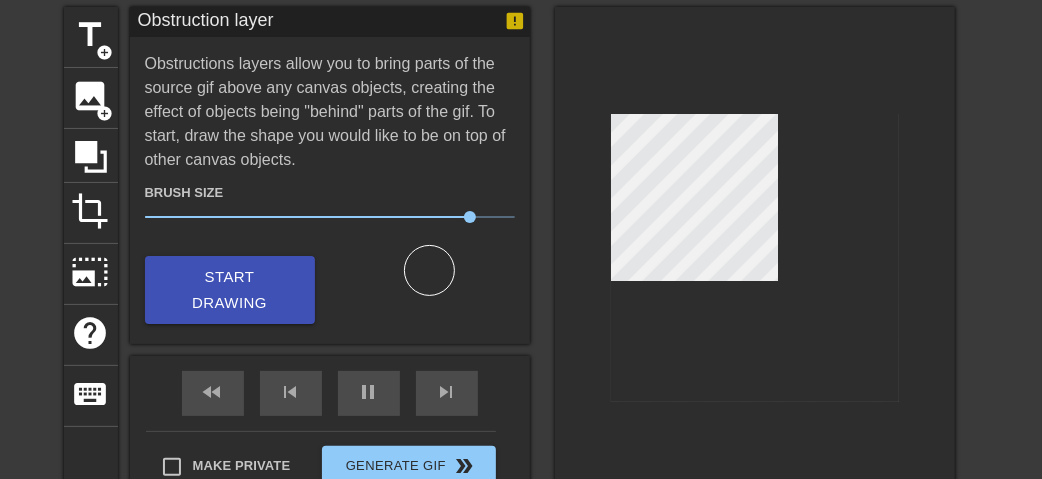 scroll, scrollTop: 100, scrollLeft: 0, axis: vertical 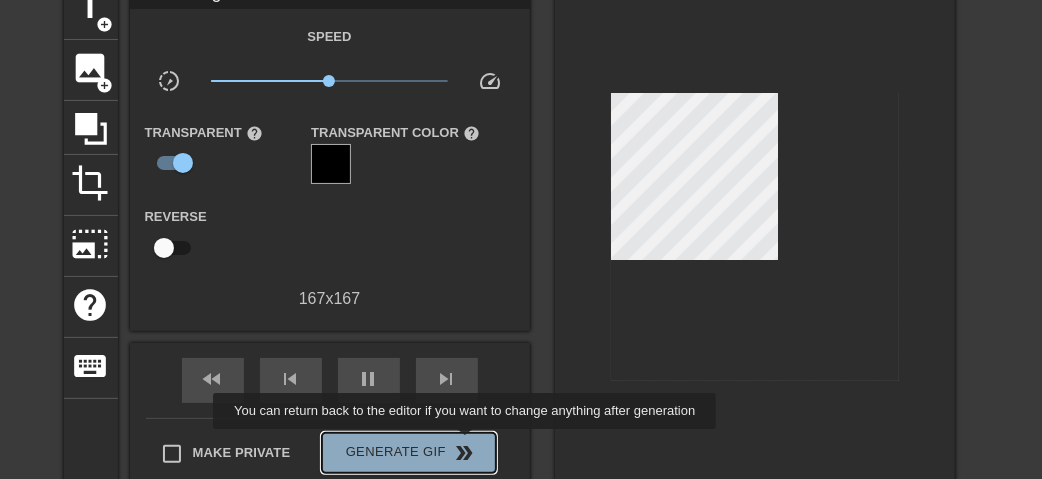 click on "double_arrow" at bounding box center [464, 453] 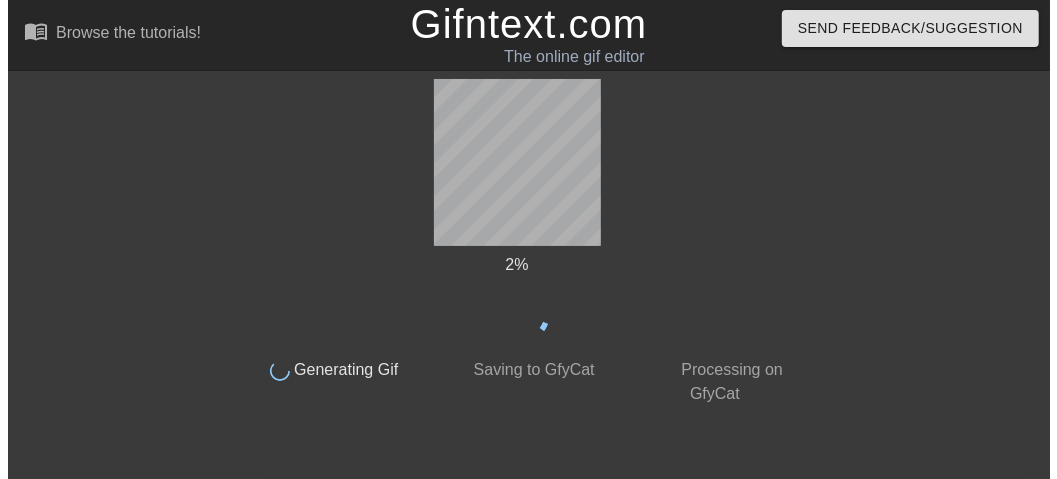 scroll, scrollTop: 0, scrollLeft: 0, axis: both 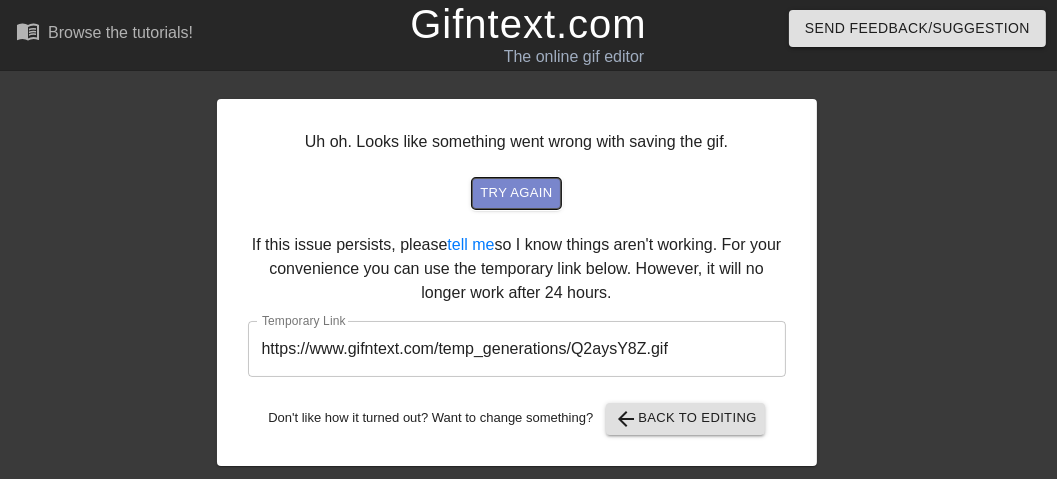 click on "try again" at bounding box center (516, 193) 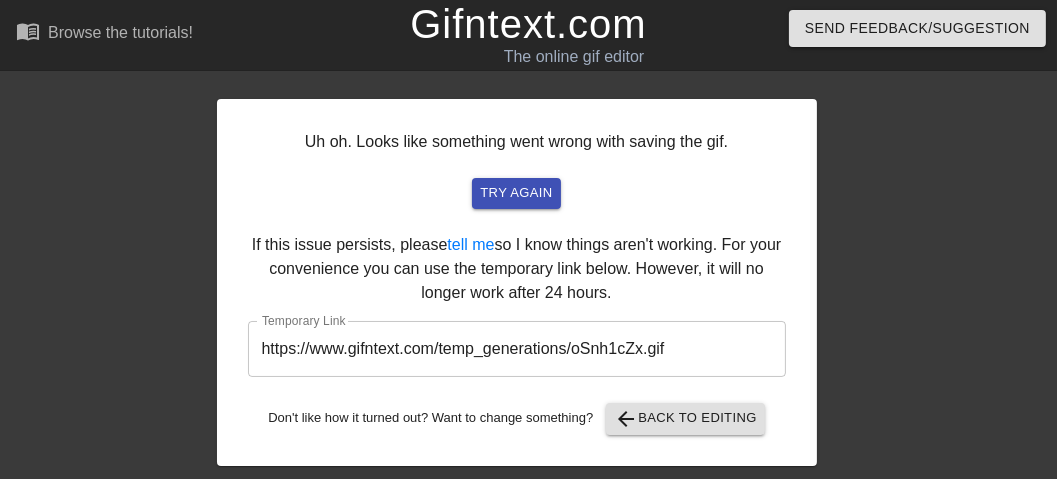 click on "Gifntext.com" at bounding box center (528, 24) 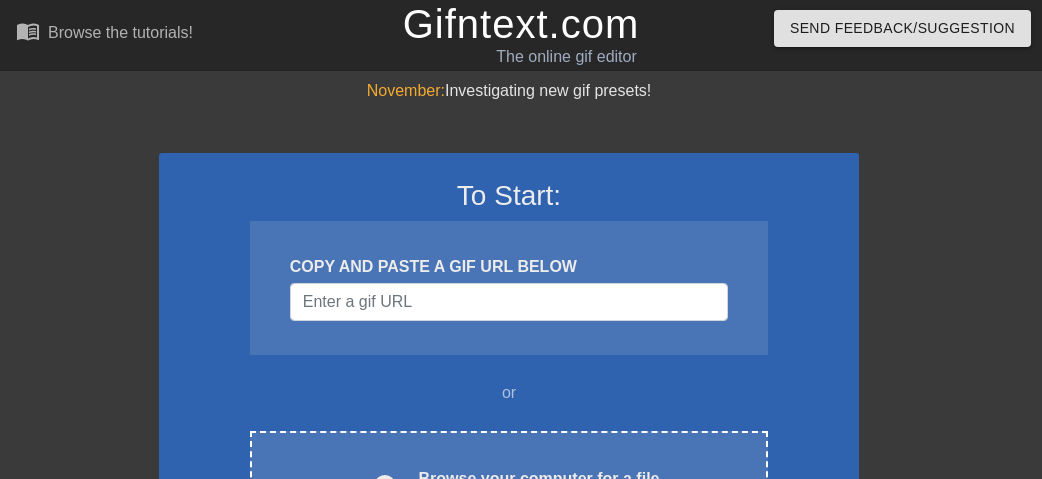 scroll, scrollTop: 0, scrollLeft: 0, axis: both 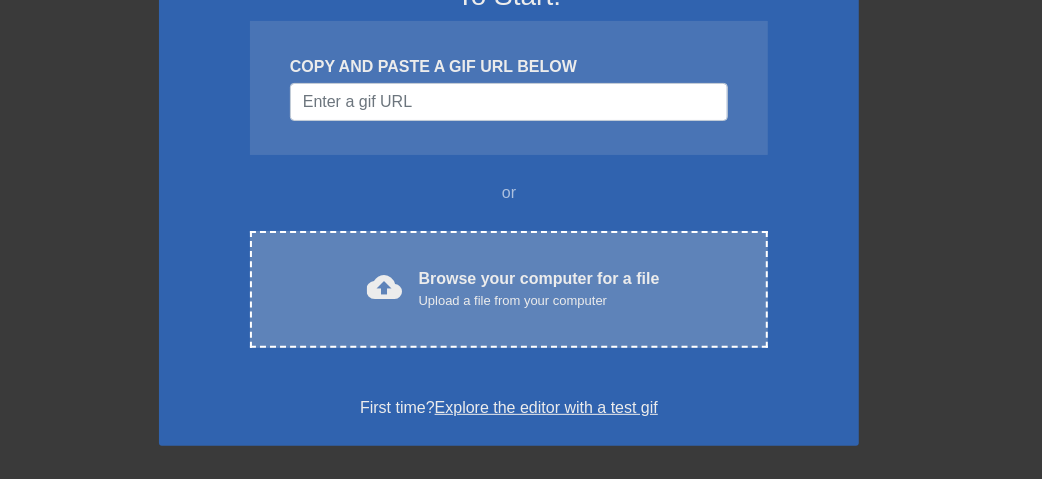 click on "Upload a file from your computer" at bounding box center [539, 301] 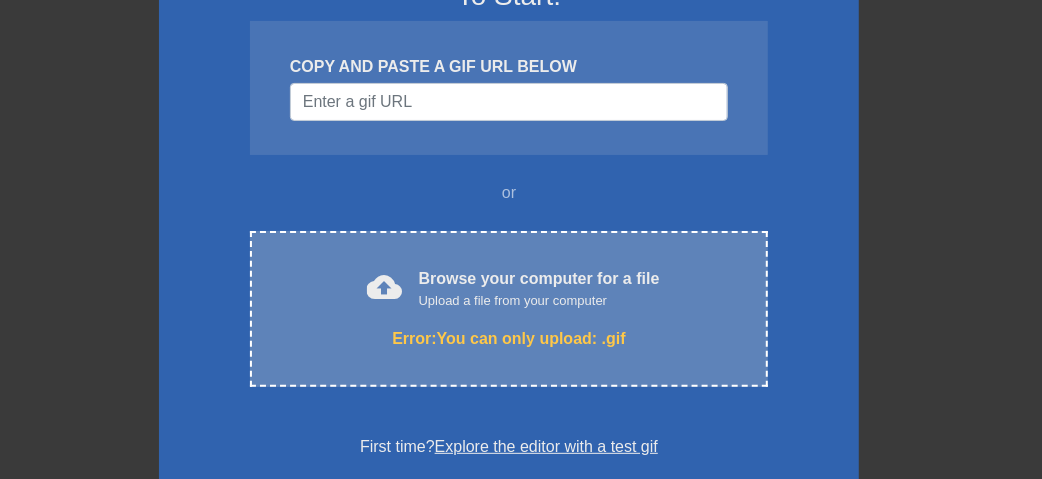 click on "cloud_upload Browse your computer for a file Upload a file from your computer Error:  You can only upload: .gif Choose files" at bounding box center [509, 309] 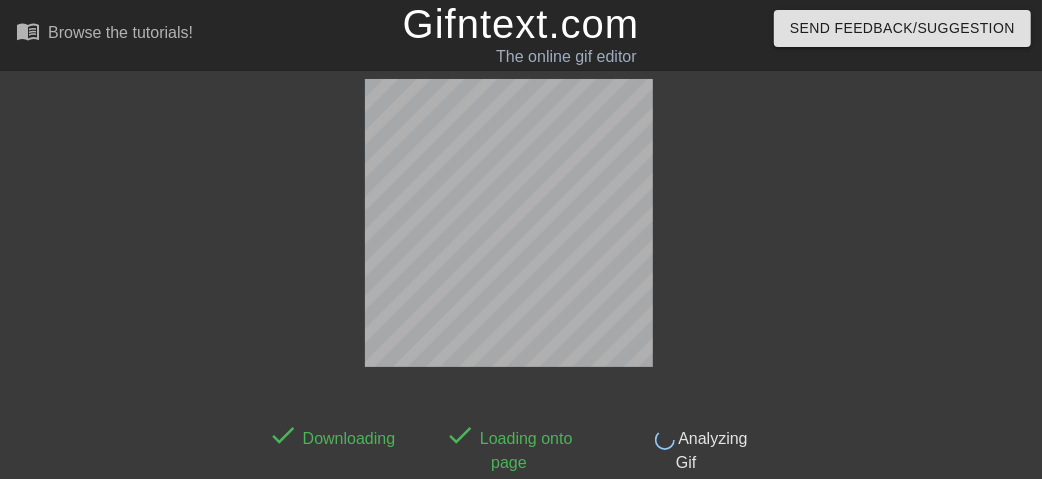 scroll, scrollTop: 2, scrollLeft: 0, axis: vertical 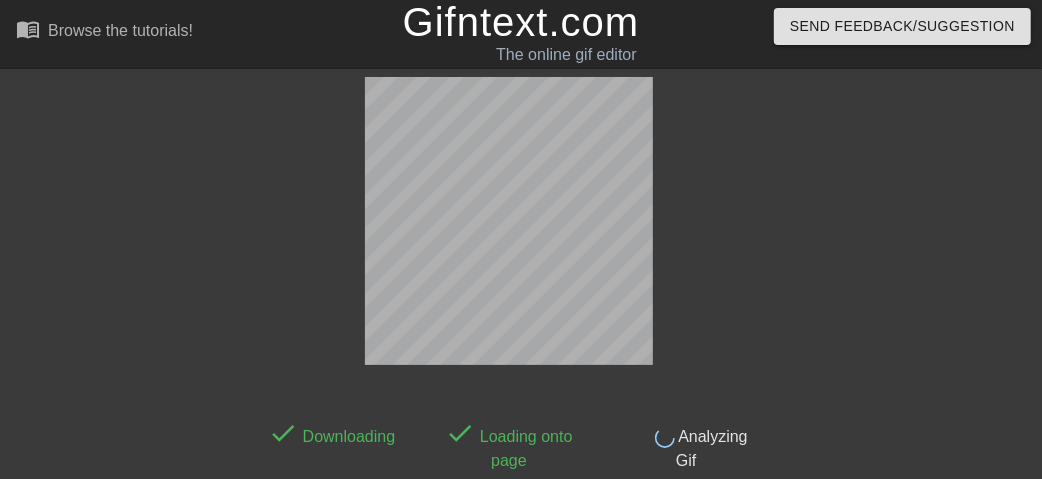click at bounding box center (509, 224) 